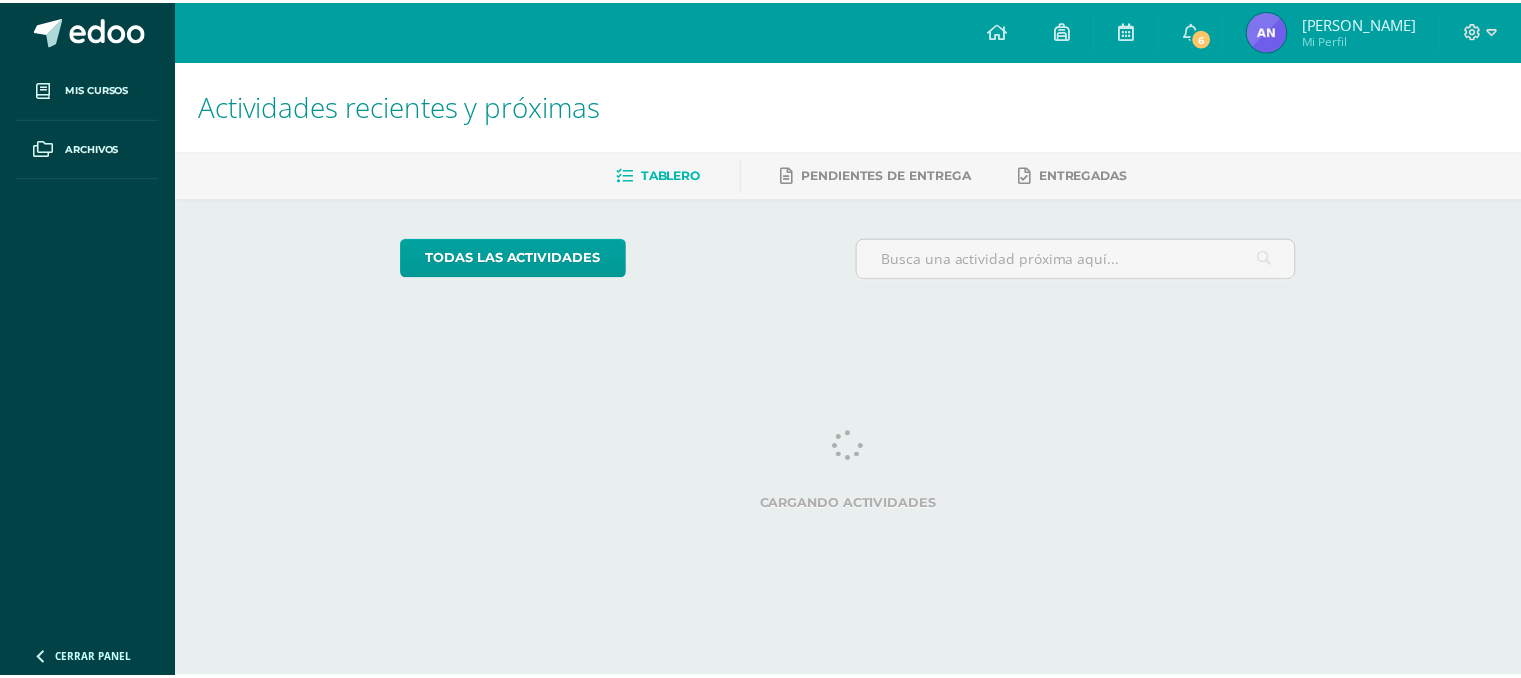 scroll, scrollTop: 0, scrollLeft: 0, axis: both 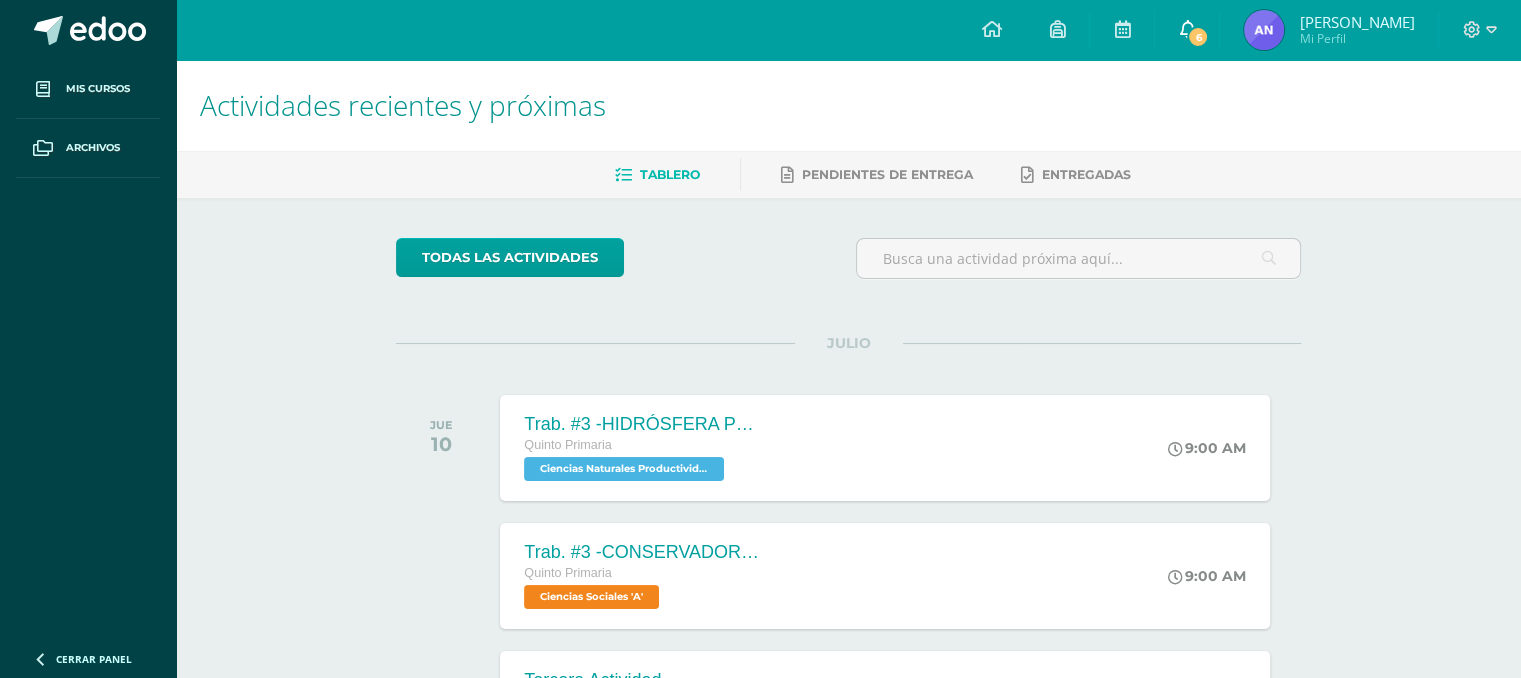 click on "6" at bounding box center [1187, 30] 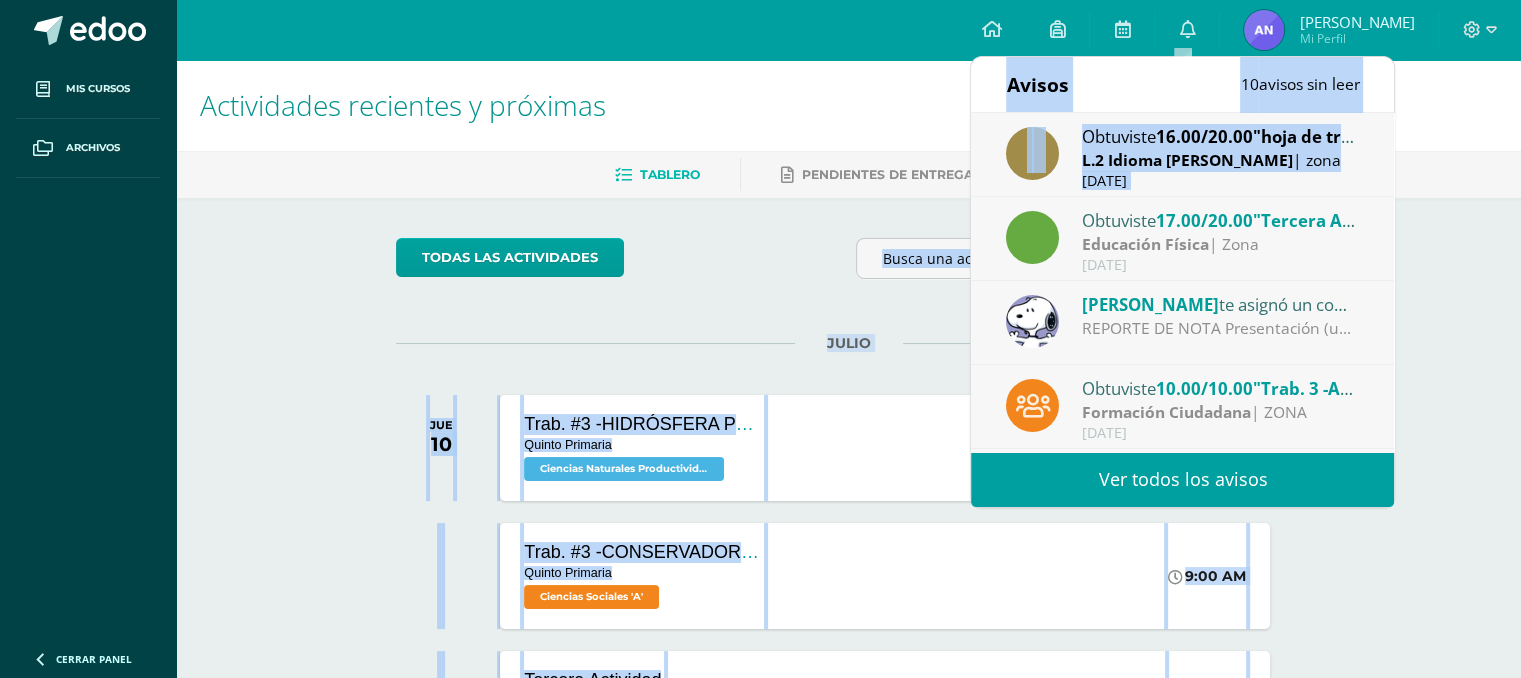 drag, startPoint x: 1368, startPoint y: 230, endPoint x: 1408, endPoint y: 250, distance: 44.72136 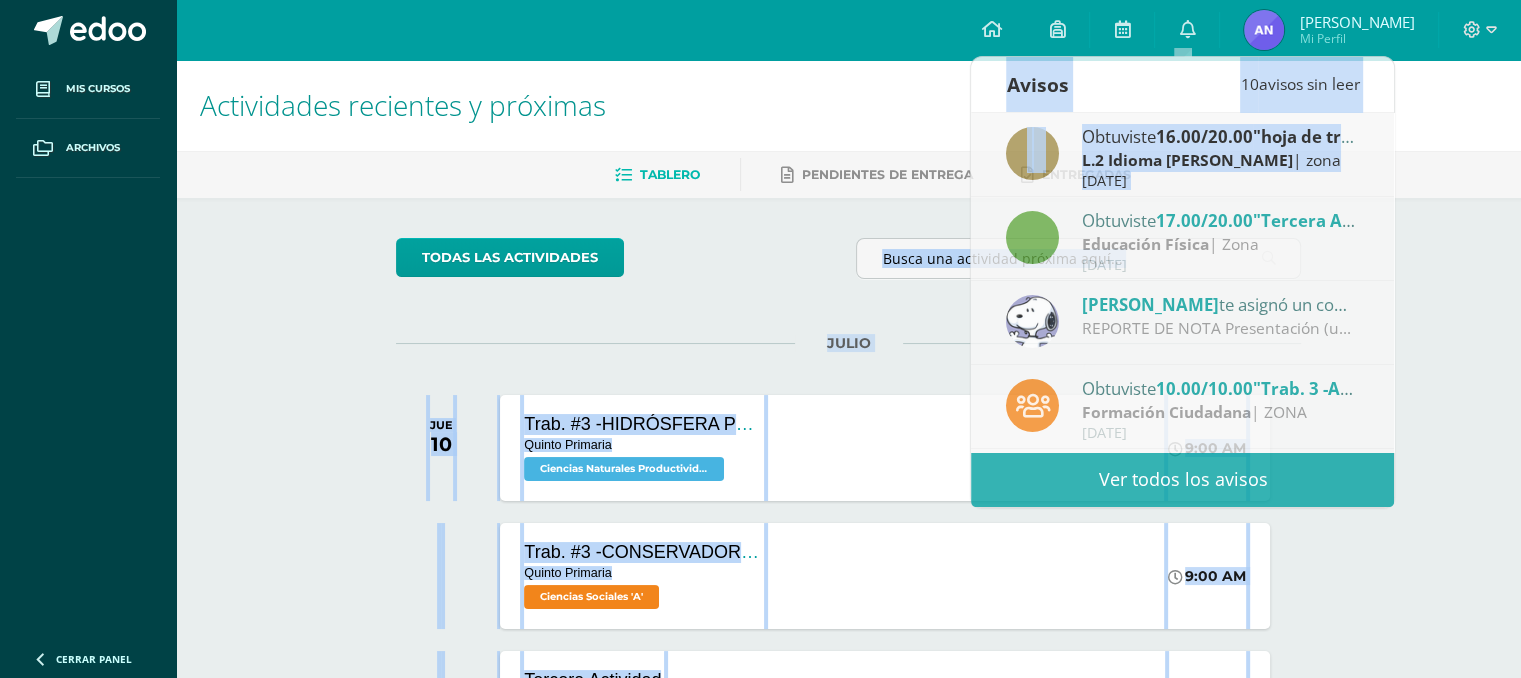 click on "Actividades recientes y próximas
Tablero
Pendientes de entrega
Entregadas
todas las Actividades
No tienes actividades
Échale un vistazo a los demás períodos o  sal y disfruta del [PERSON_NAME]
10
Trab. #3 -HIDRÓSFERA  PROCESOS EXÓGENOS
Quinto Primaria
Ciencias Naturales Productividad y Desarrollo 'A'" at bounding box center [848, 663] 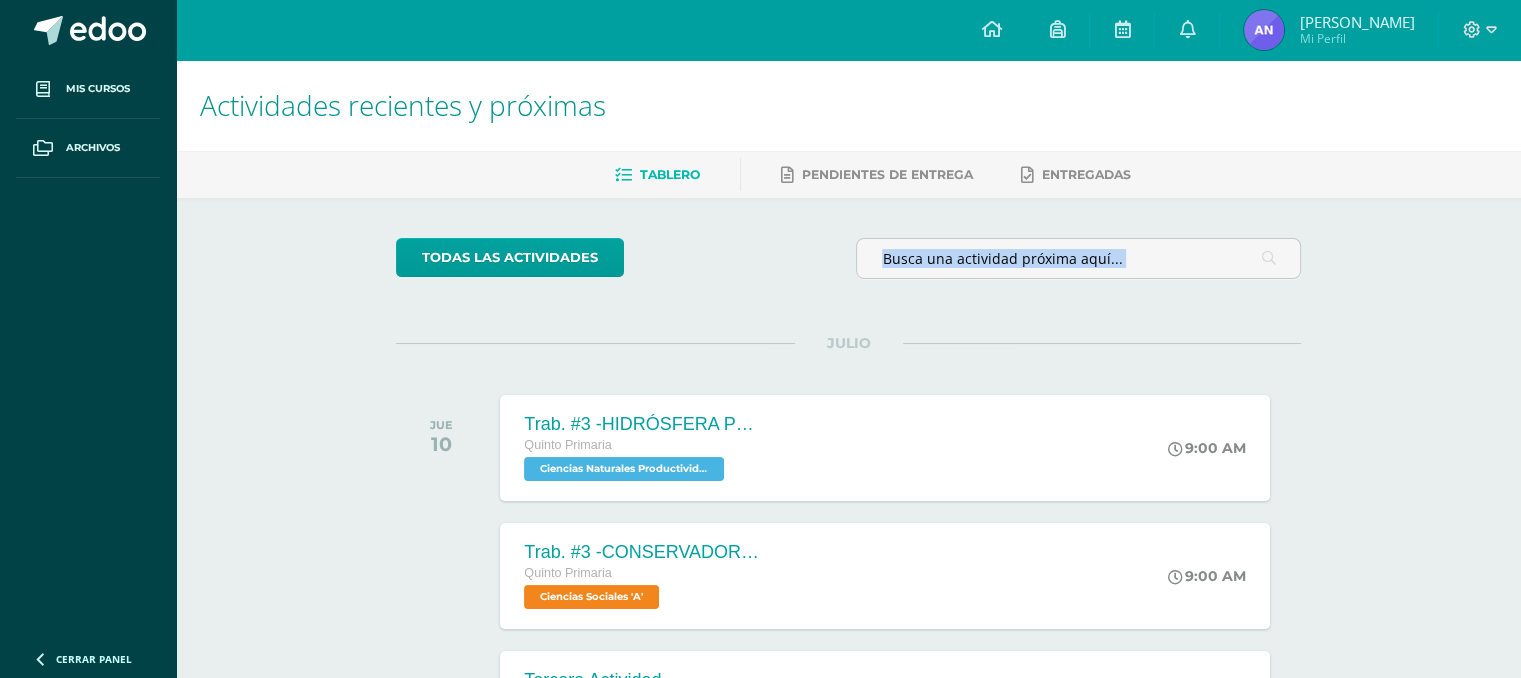 click on "Actividades recientes y próximas
Tablero
Pendientes de entrega
Entregadas
todas las Actividades
No tienes actividades
Échale un vistazo a los demás períodos o  sal y disfruta del [PERSON_NAME]
10
Trab. #3 -HIDRÓSFERA  PROCESOS EXÓGENOS
Quinto Primaria
Ciencias Naturales Productividad y Desarrollo 'A'" at bounding box center [848, 663] 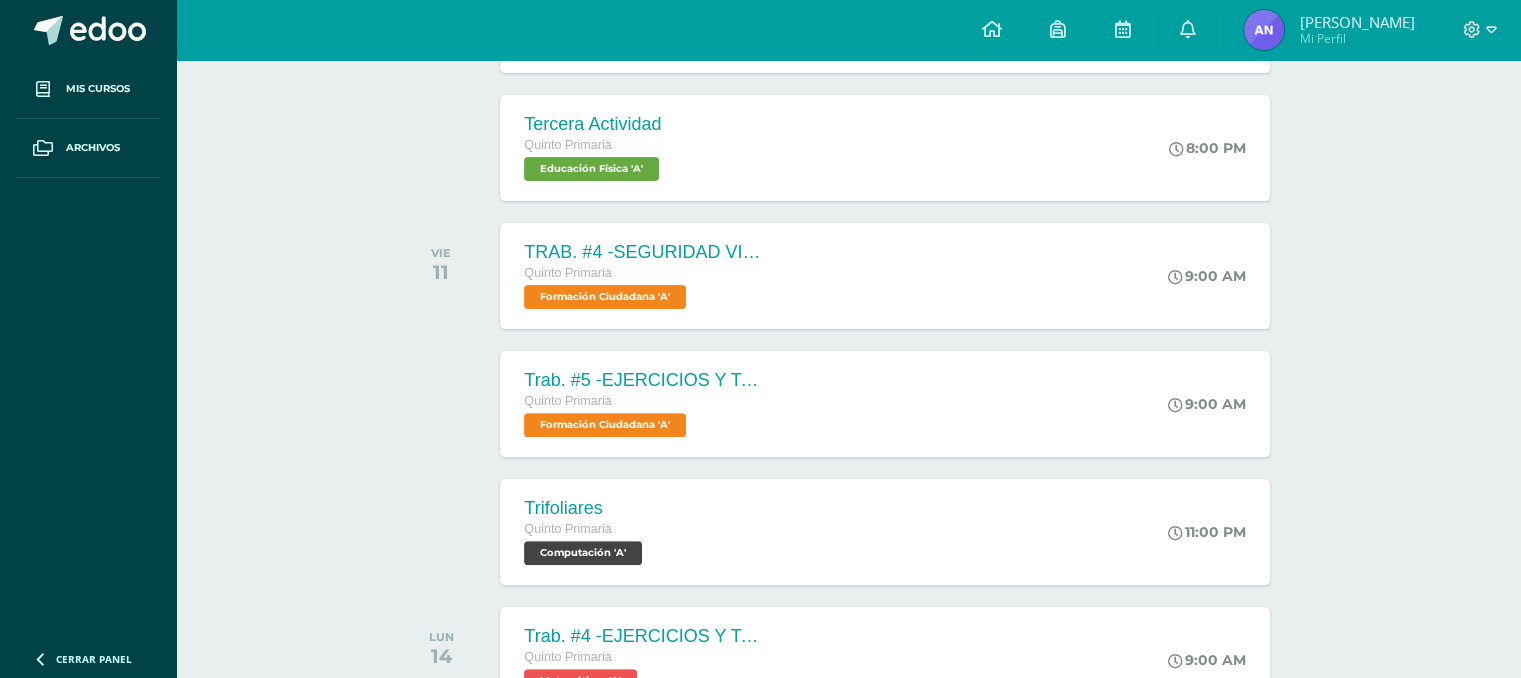 scroll, scrollTop: 535, scrollLeft: 0, axis: vertical 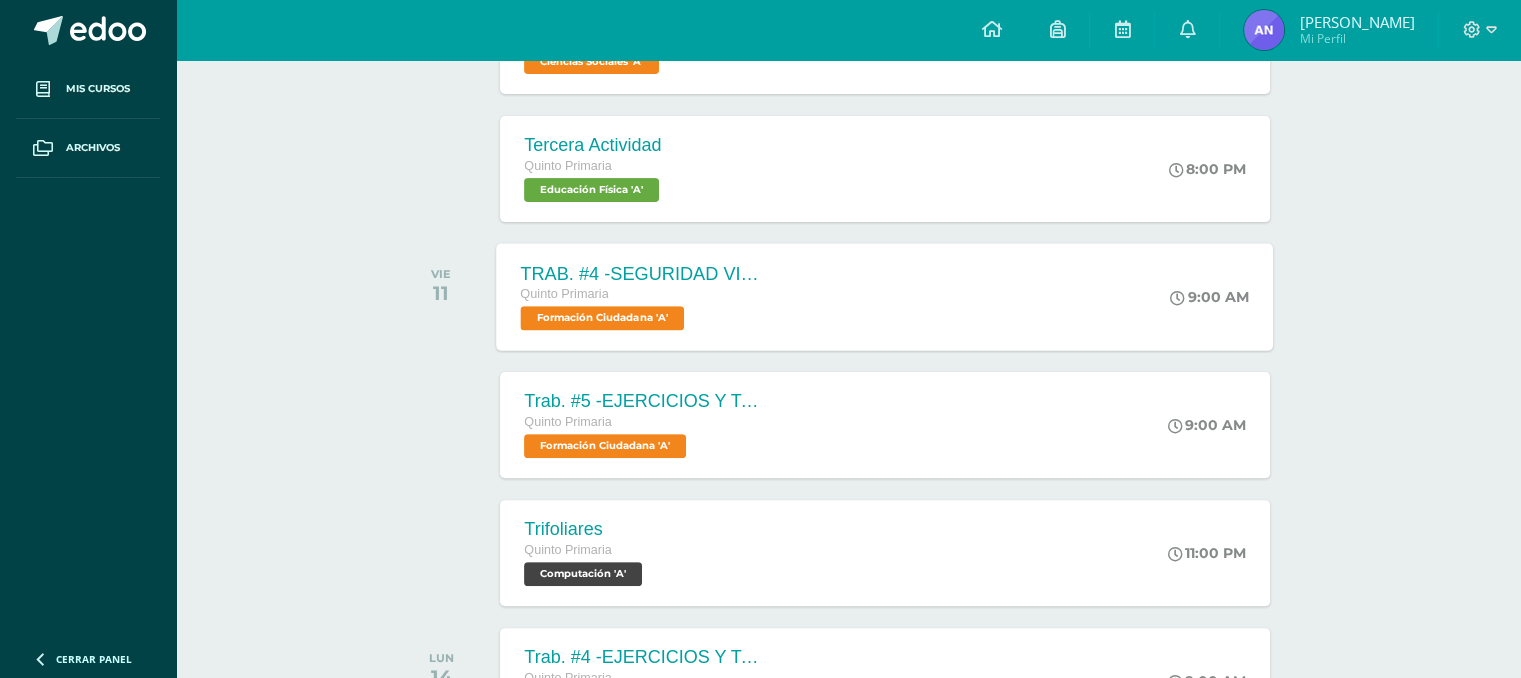 click on "Quinto Primaria" at bounding box center [642, 295] 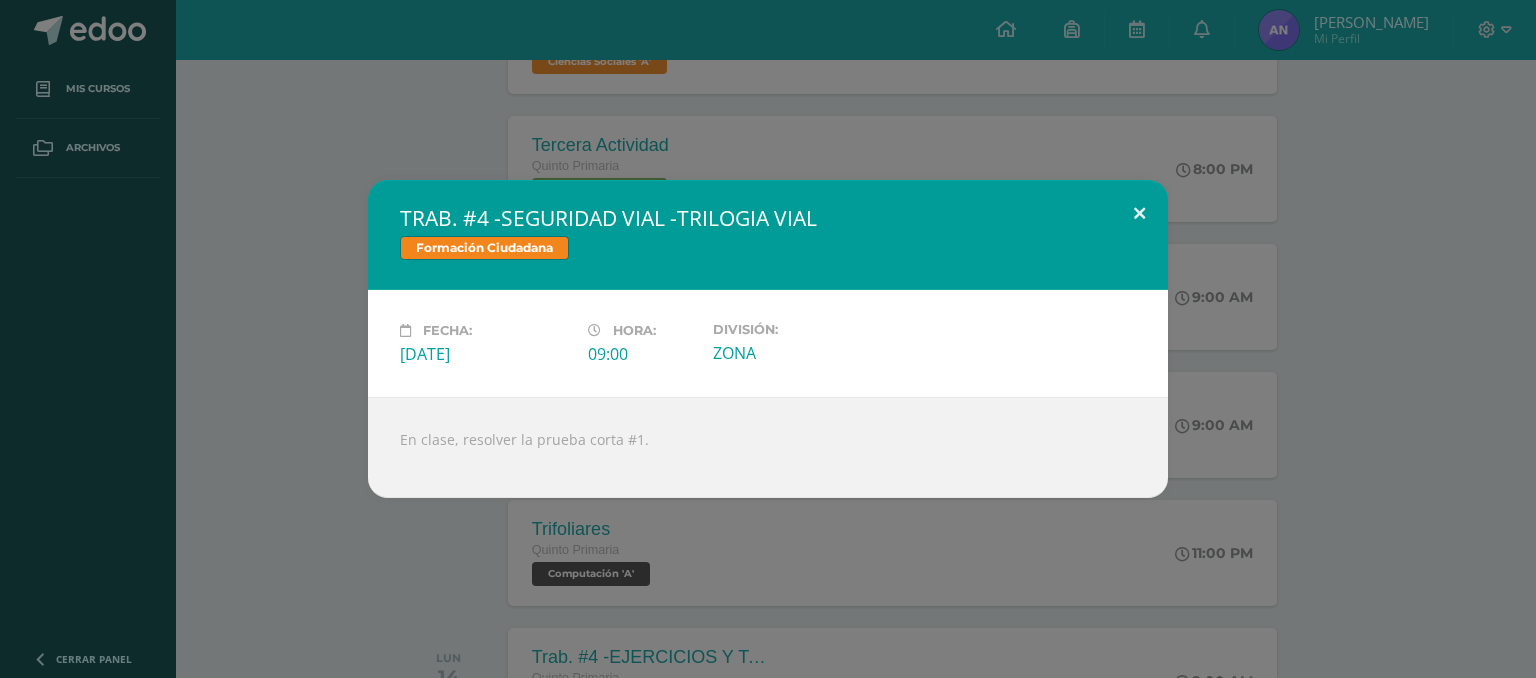 click at bounding box center (1139, 214) 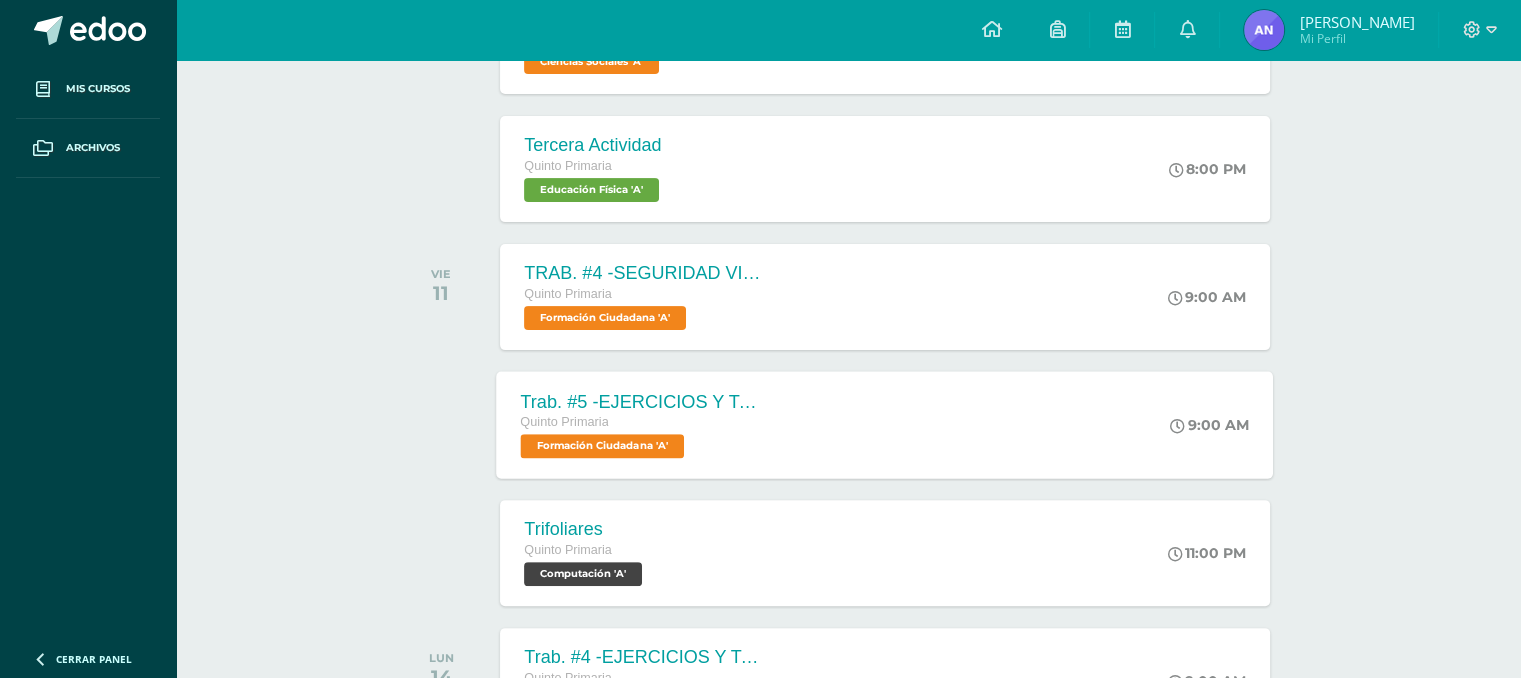 click on "Trab. #5 -EJERCICIOS Y TAREAS
Quinto Primaria
Formación Ciudadana 'A'
9:00 AM
Trab. #5 -EJERCICIOS Y TAREAS
Formación Ciudadana
Cargando contenido" at bounding box center (885, 424) 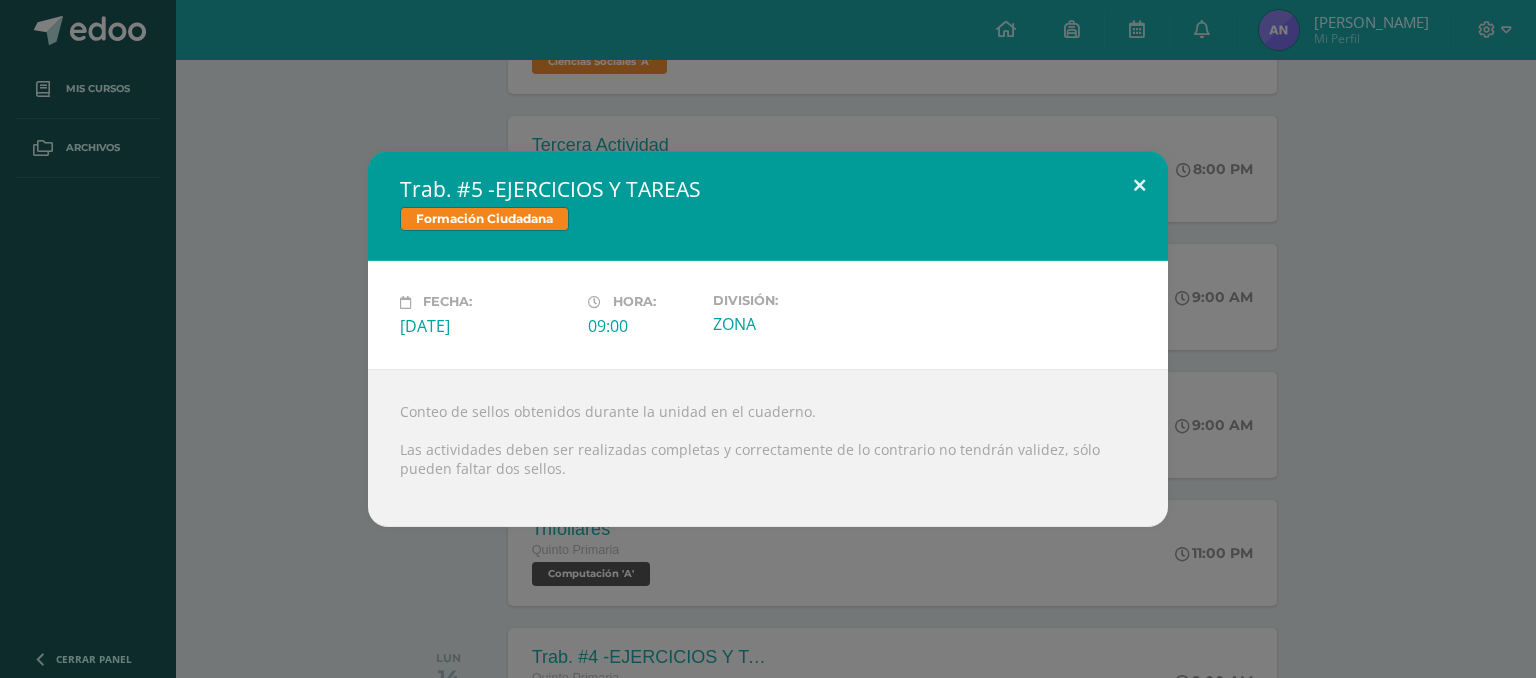 click at bounding box center [1139, 185] 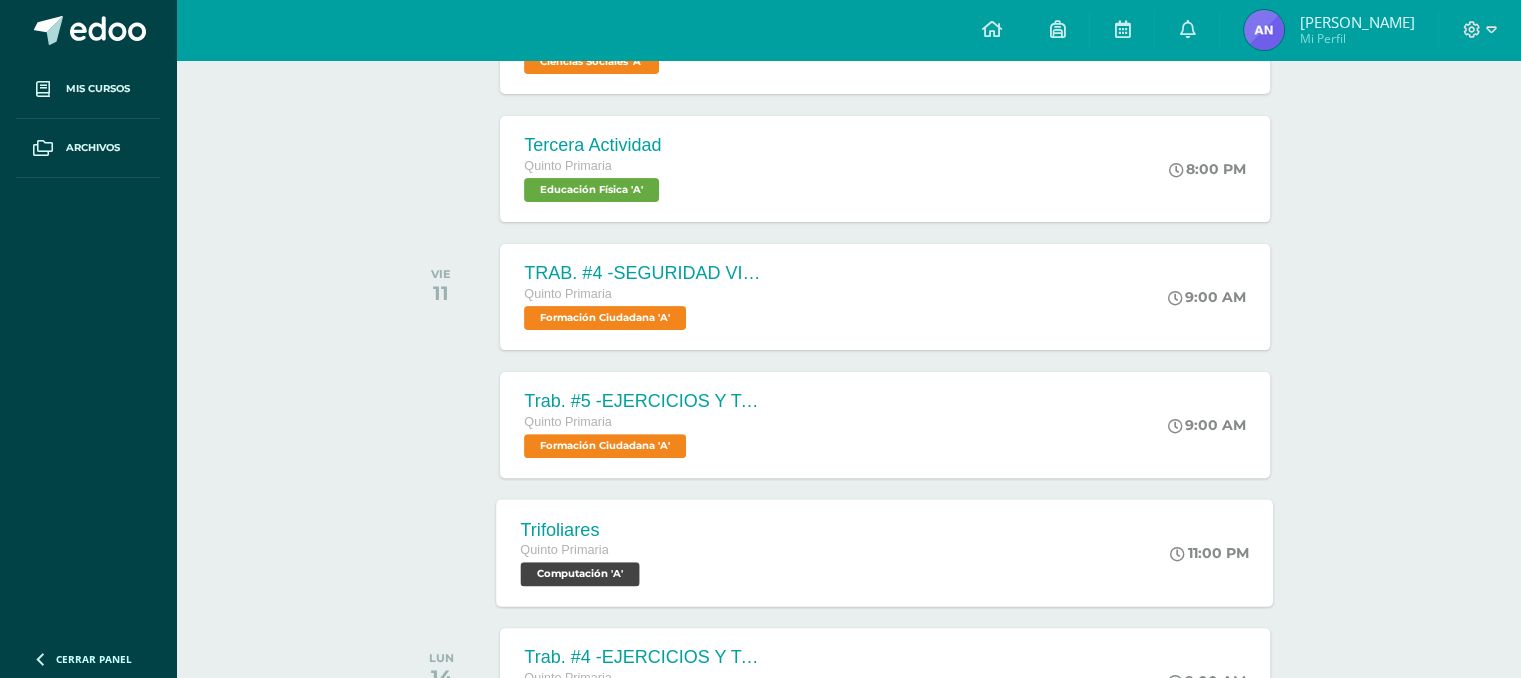click on "Trifoliares
Quinto Primaria
Computación 'A'
11:00 PM
Trifoliares
Computación
Cargando contenido" at bounding box center (885, 552) 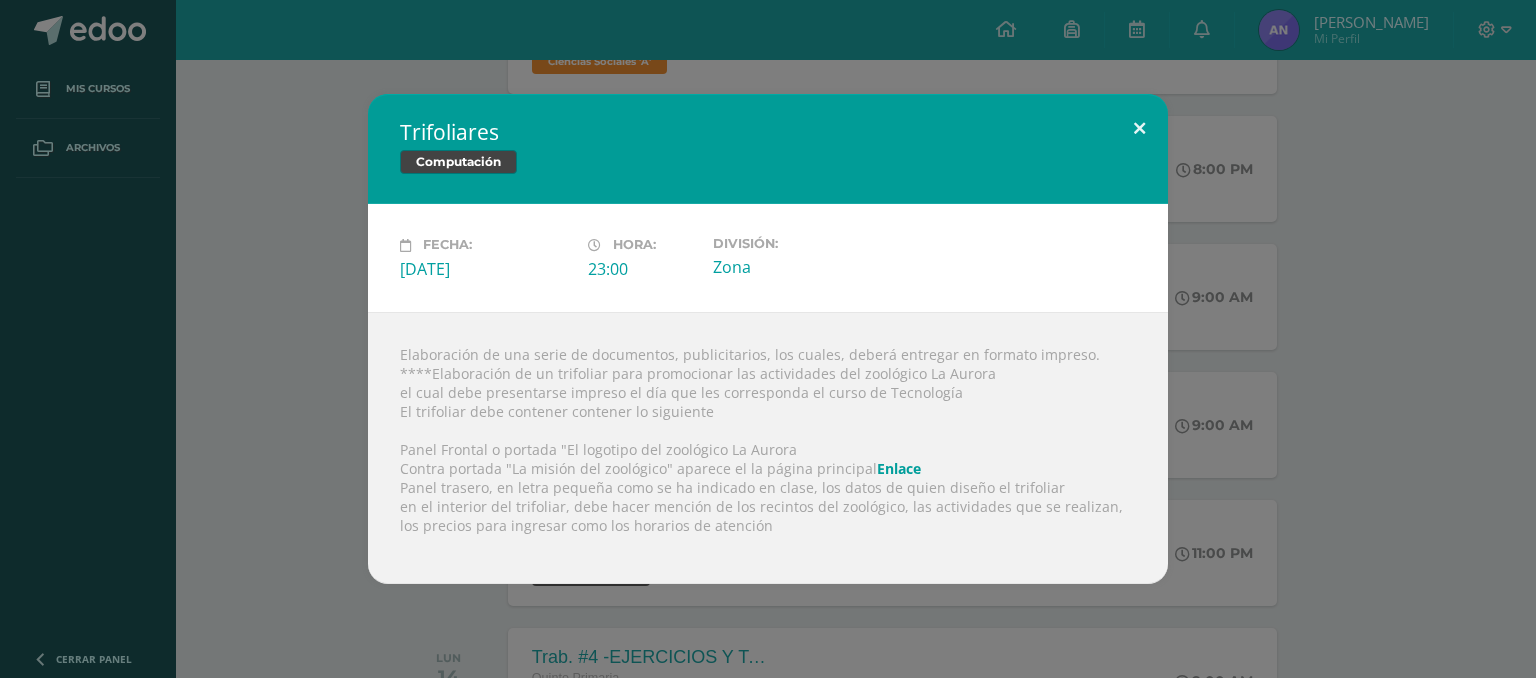 click at bounding box center (1139, 128) 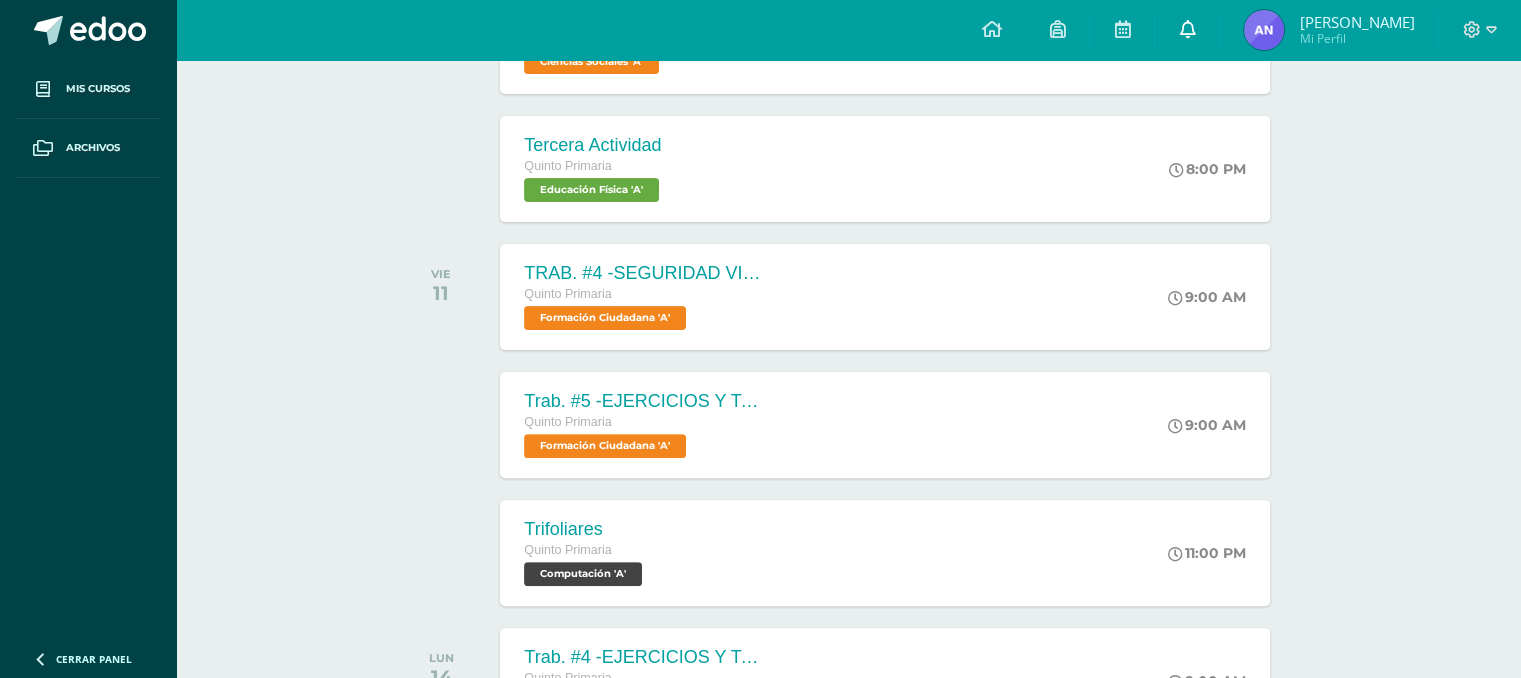 click at bounding box center (1187, 29) 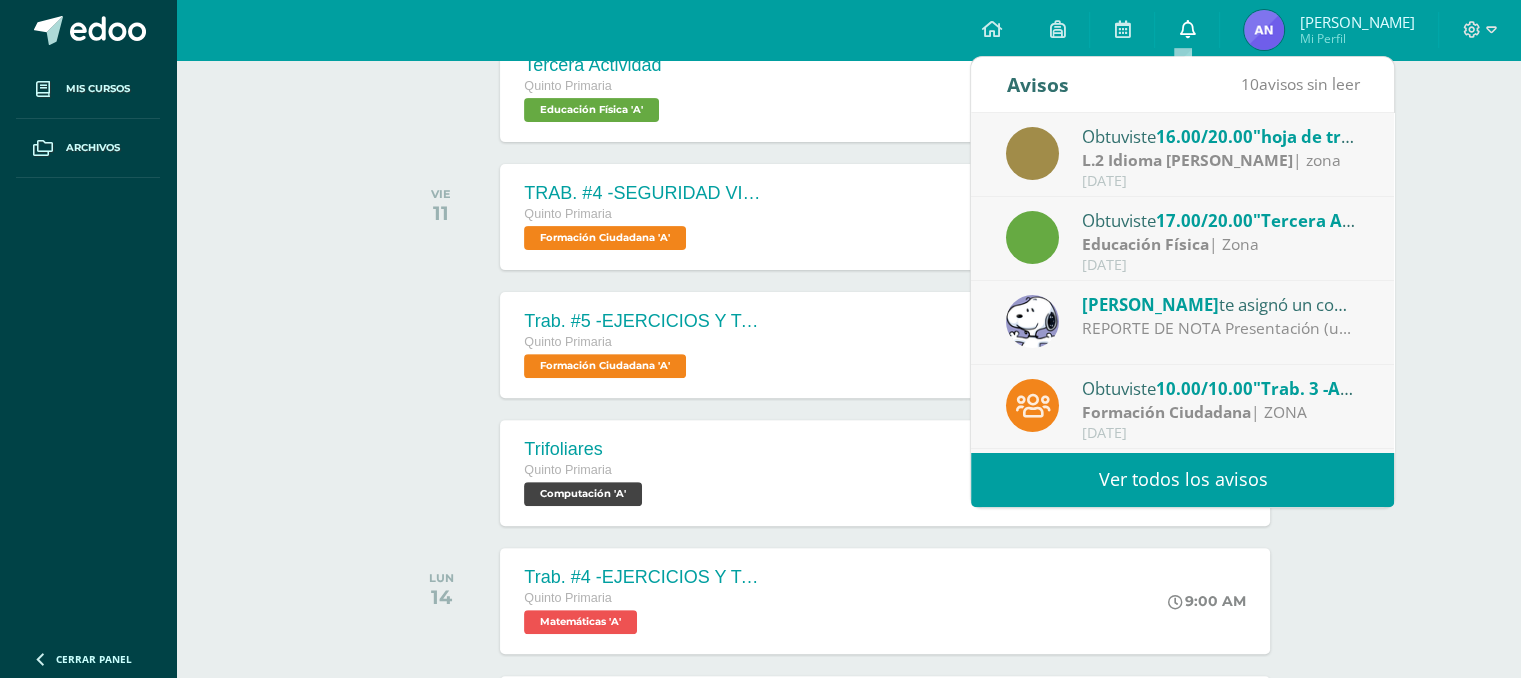 scroll, scrollTop: 655, scrollLeft: 0, axis: vertical 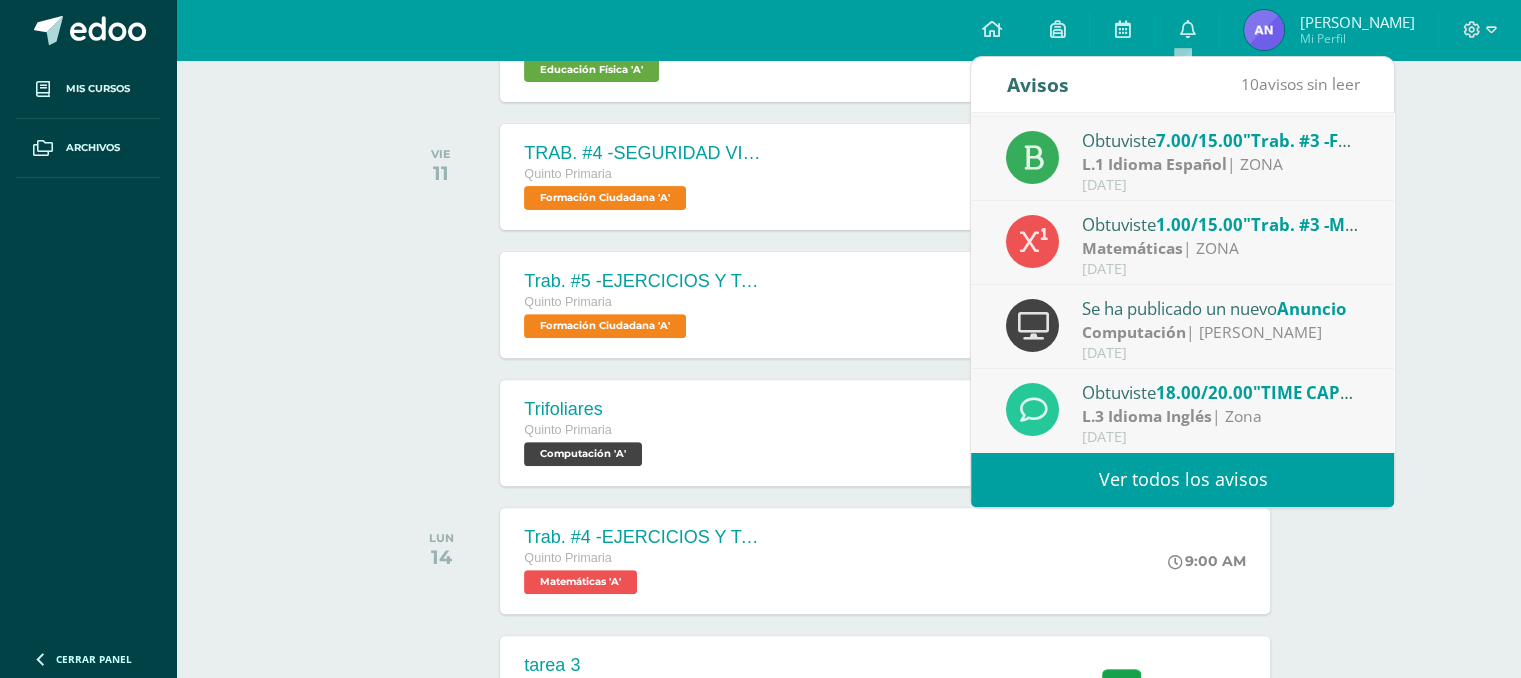 click on "Matemáticas
| ZONA" at bounding box center [1221, 248] 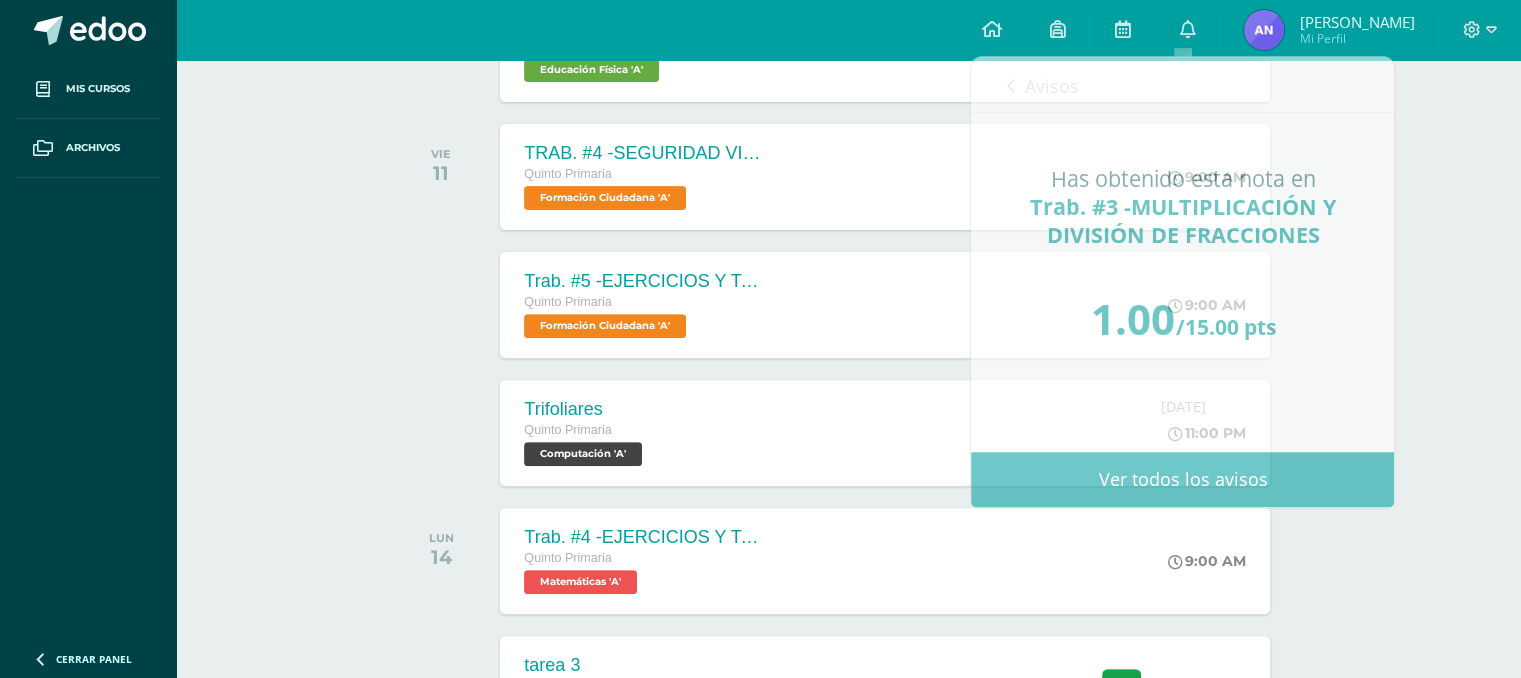 click on "Actividades recientes y próximas
Tablero
Pendientes de entrega
Entregadas
todas las Actividades
No tienes actividades
Échale un vistazo a los demás períodos o  sal y disfruta del [PERSON_NAME]
10
Trab. #3 -HIDRÓSFERA  PROCESOS EXÓGENOS
Quinto Primaria
Ciencias Naturales Productividad y Desarrollo 'A'" at bounding box center [848, 706] 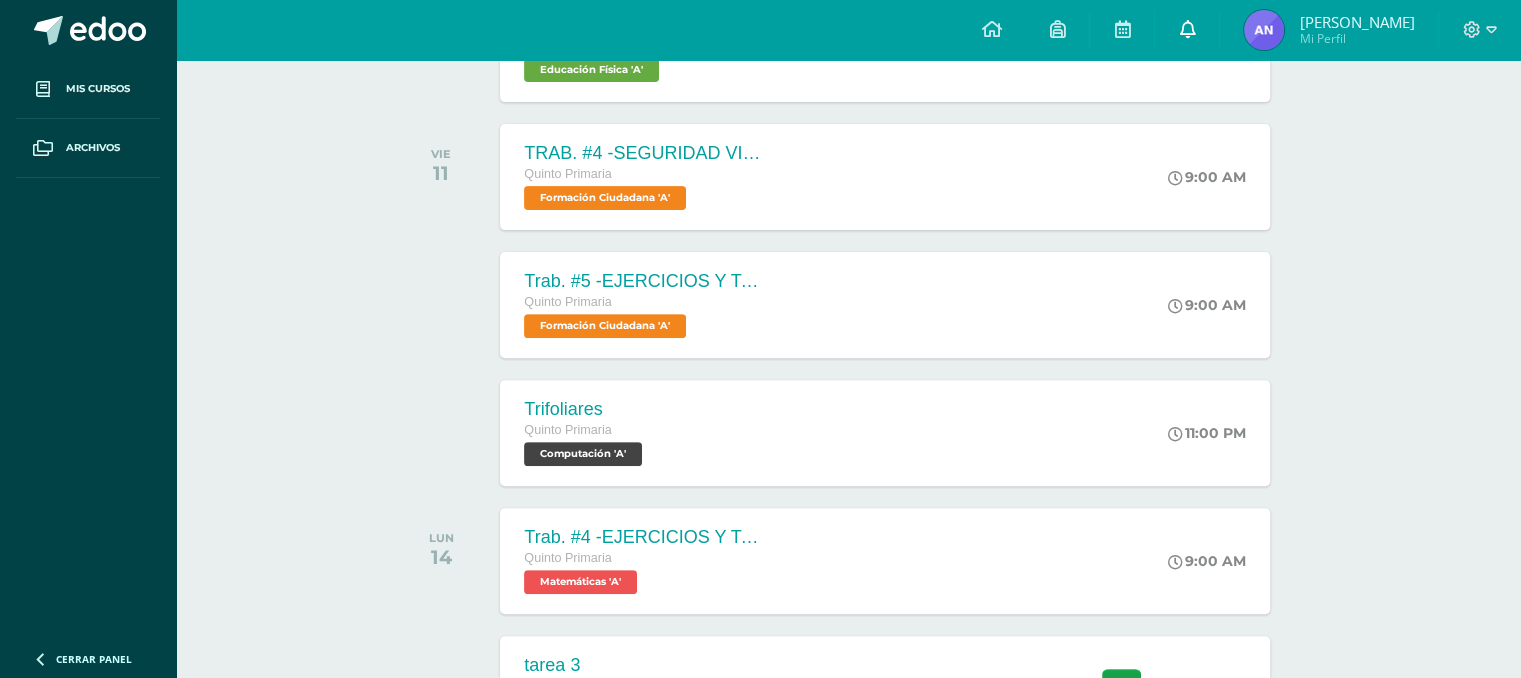 click on "0" at bounding box center [1187, 30] 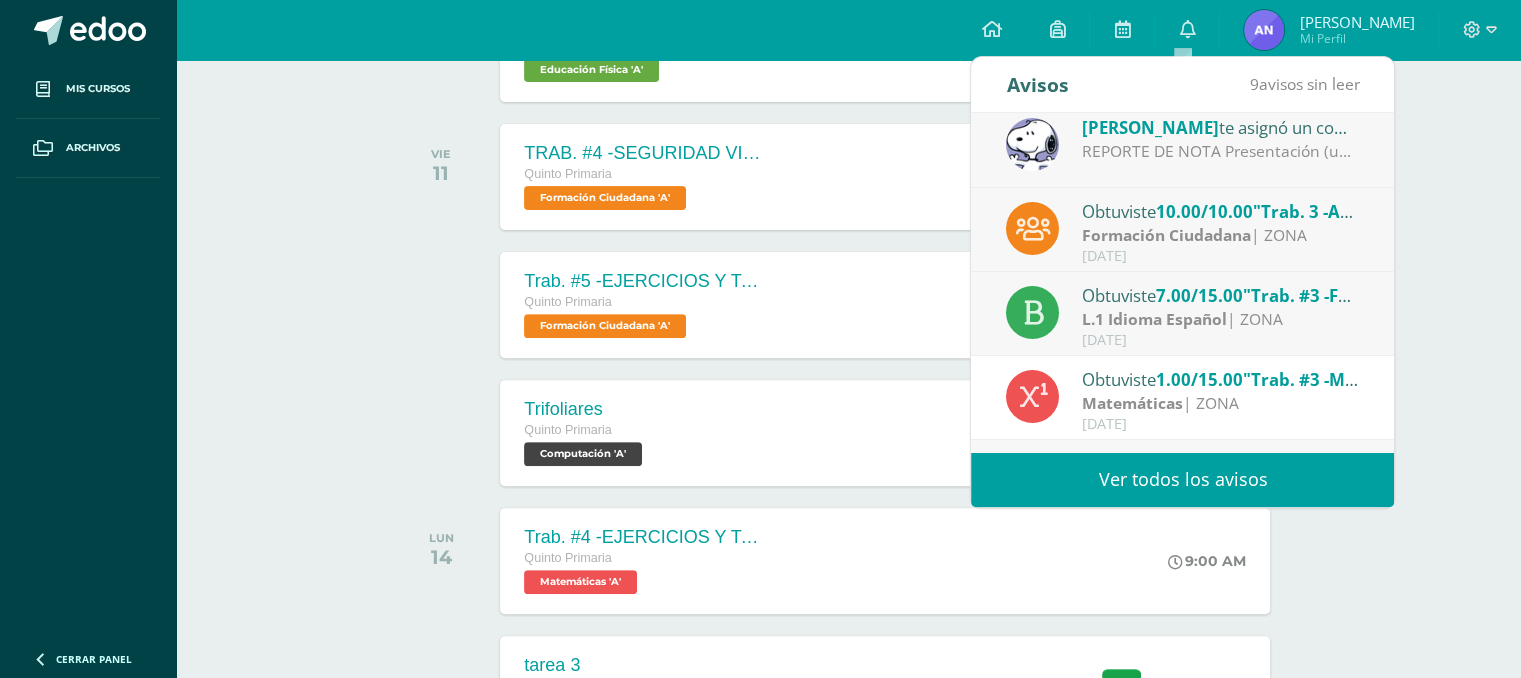 scroll, scrollTop: 0, scrollLeft: 0, axis: both 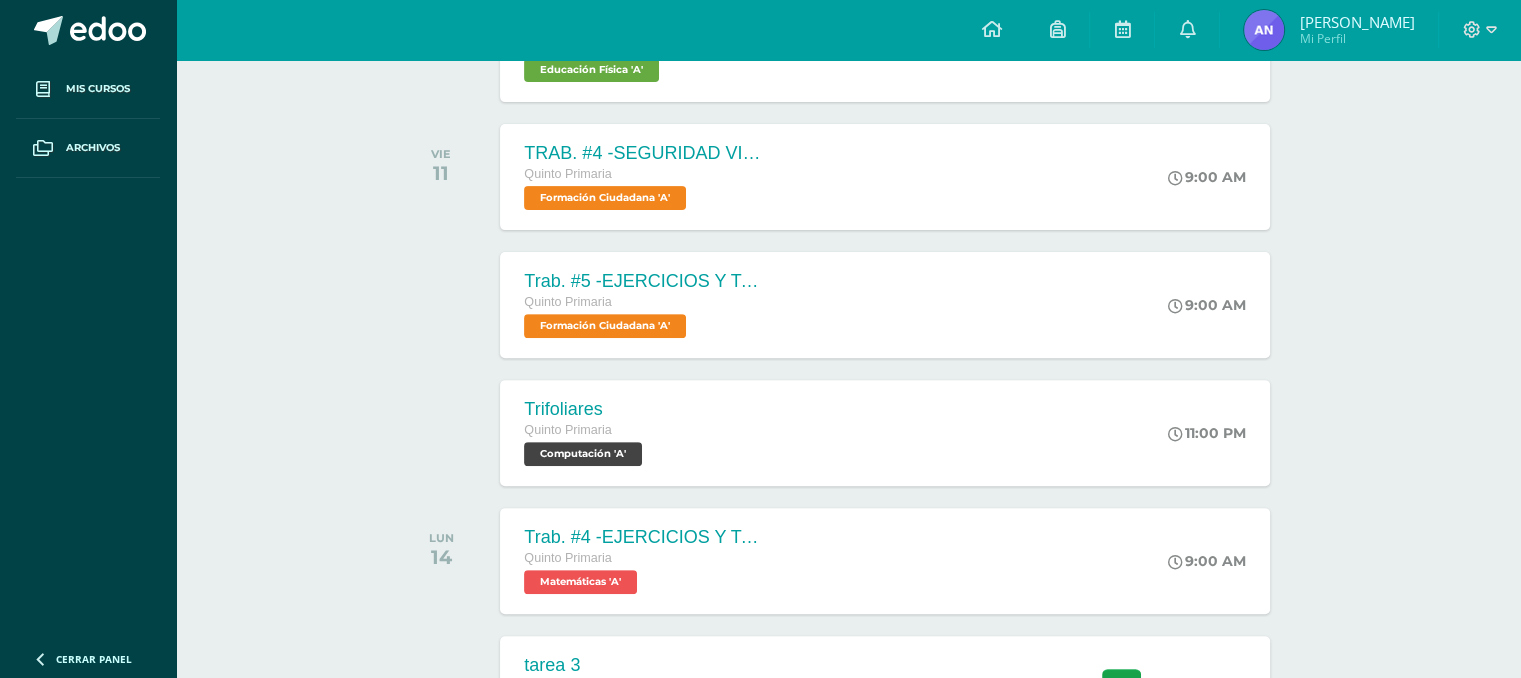 click on "Actividades recientes y próximas
Tablero
Pendientes de entrega
Entregadas
todas las Actividades
No tienes actividades
Échale un vistazo a los demás períodos o  sal y disfruta del [PERSON_NAME]
10
Trab. #3 -HIDRÓSFERA  PROCESOS EXÓGENOS
Quinto Primaria
Ciencias Naturales Productividad y Desarrollo 'A'" at bounding box center [848, 706] 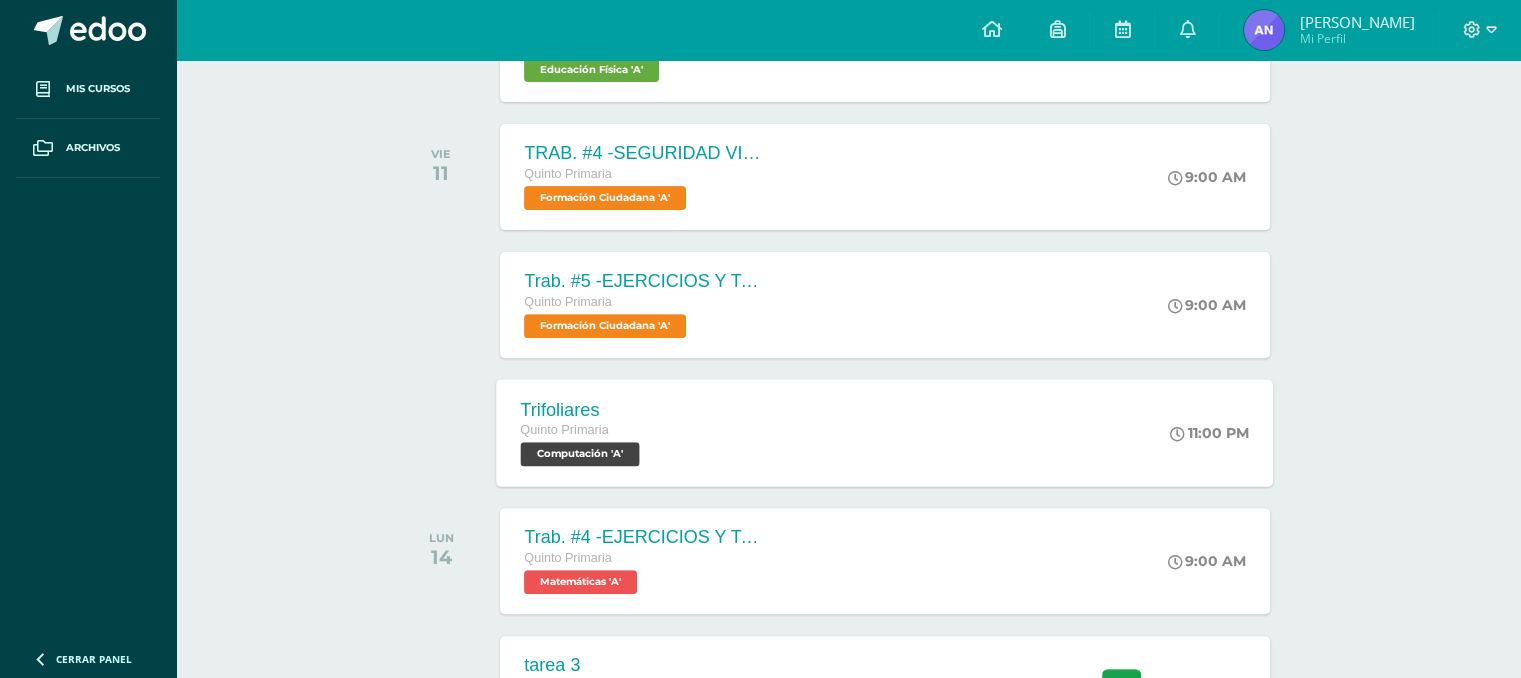click on "Trifoliares
Quinto Primaria
Computación 'A'
11:00 PM
Trifoliares
Computación
Fecha:
Hora:" at bounding box center (885, 432) 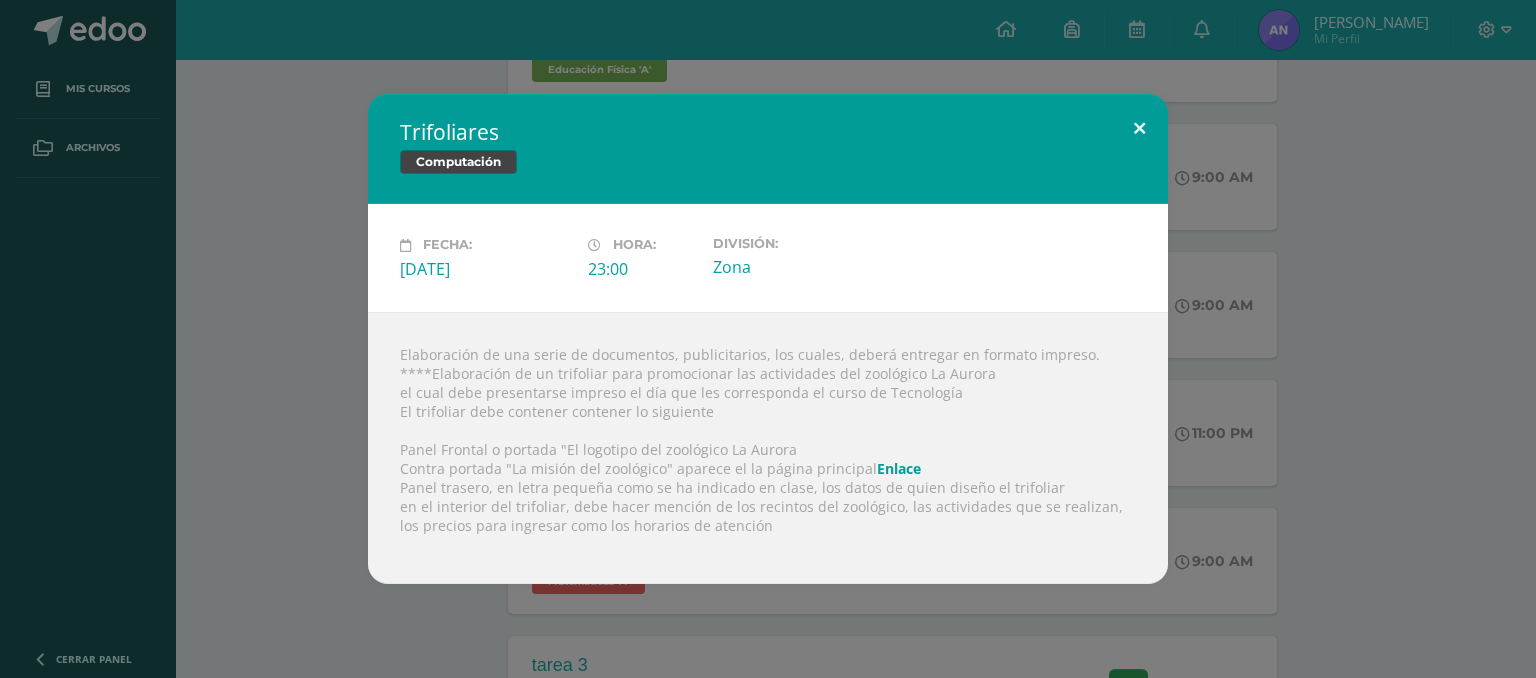 click at bounding box center [1139, 128] 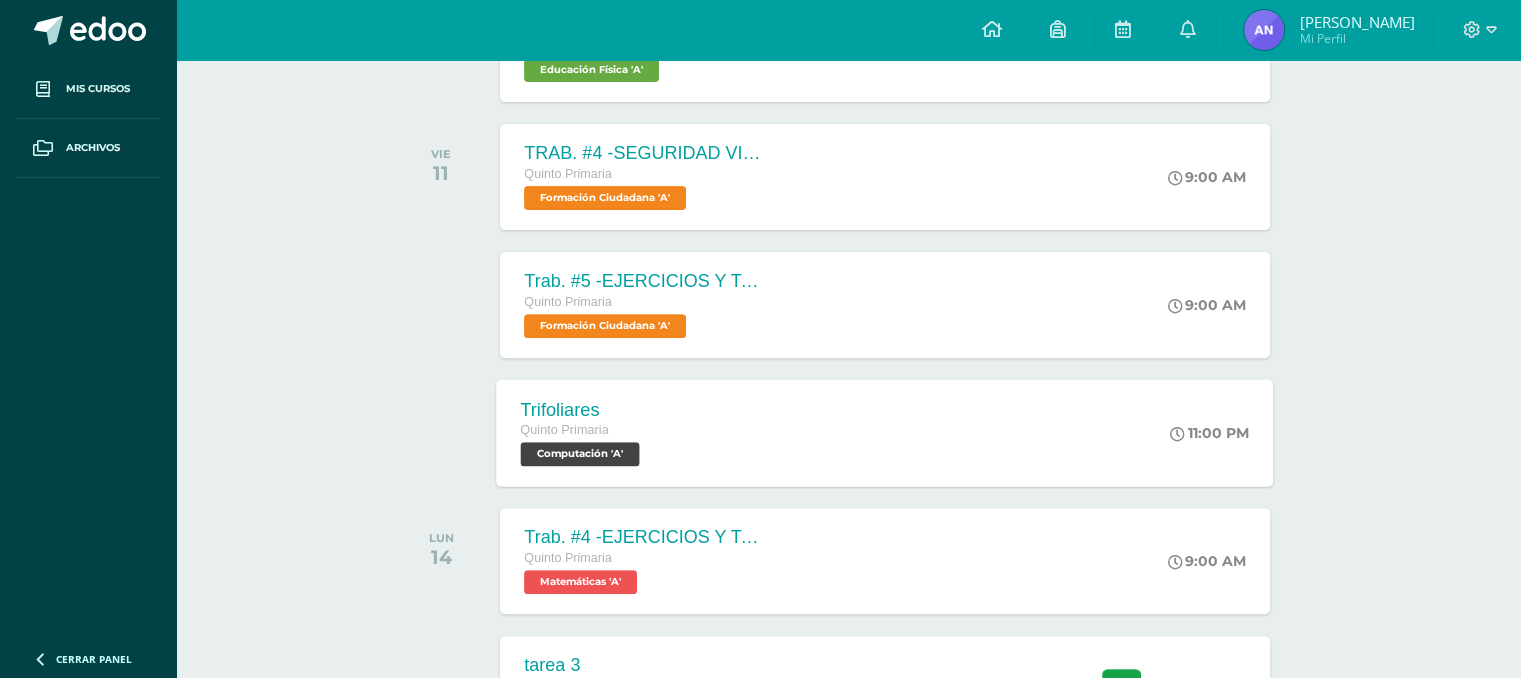 click on "11:00 PM" at bounding box center (1220, 432) 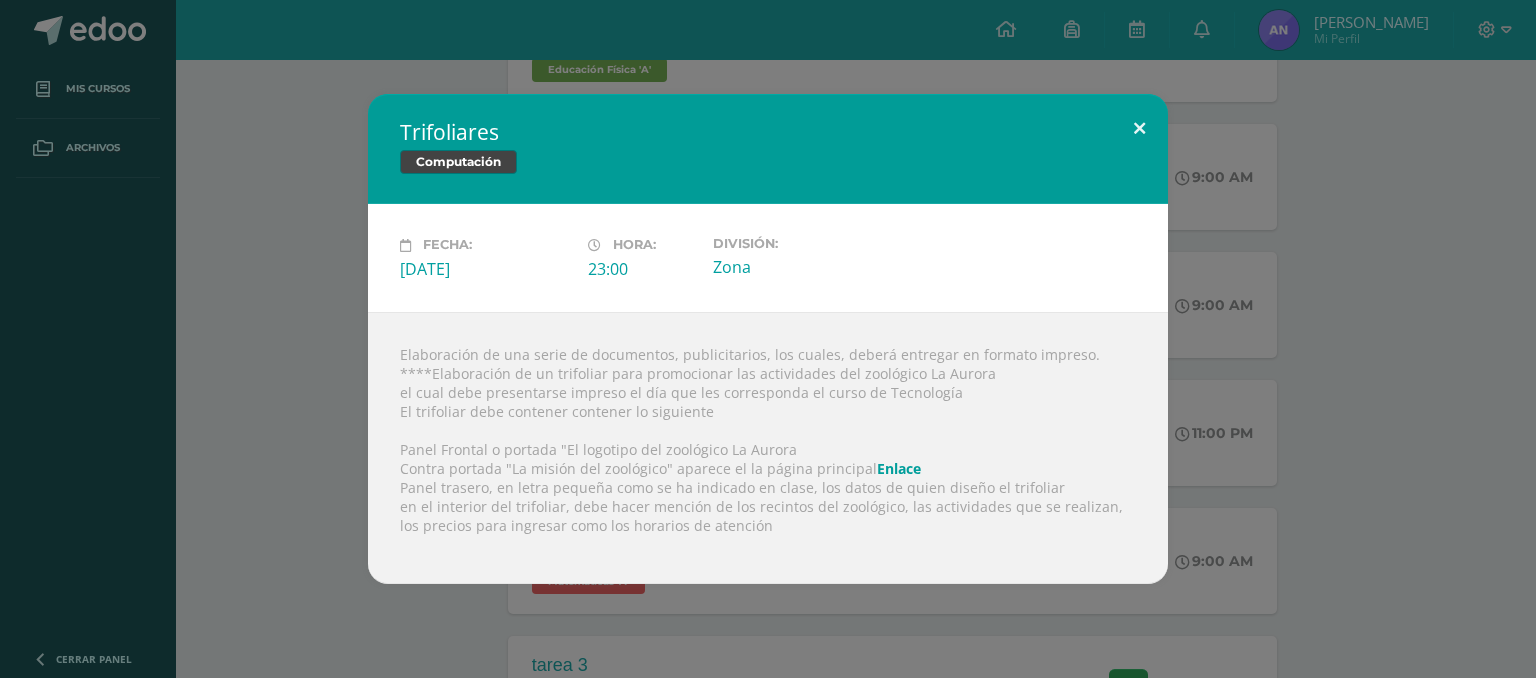 click at bounding box center [1139, 128] 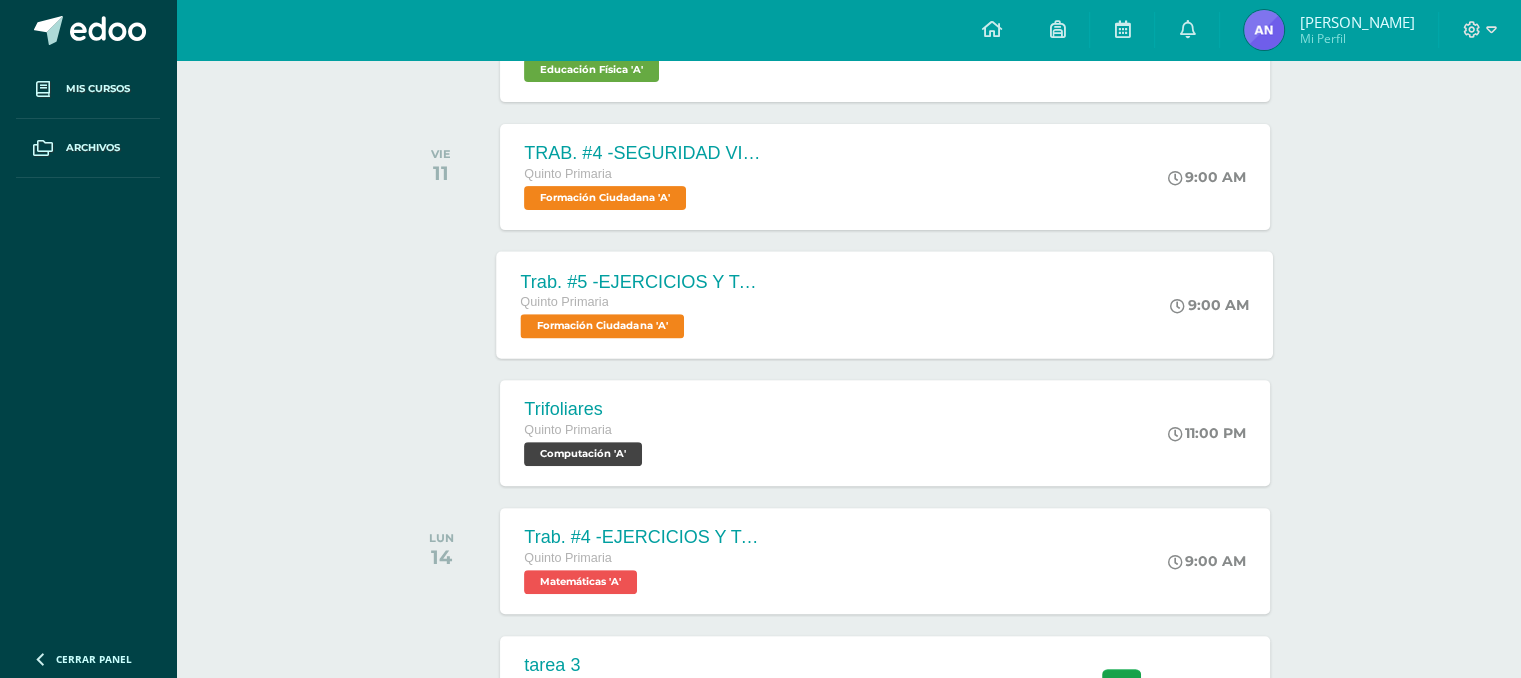 click on "Trab. #5 -EJERCICIOS Y TAREAS
Quinto Primaria
Formación Ciudadana 'A'
9:00 AM
Trab. #5 -EJERCICIOS Y TAREAS
Formación Ciudadana
Fecha:" at bounding box center [885, 304] 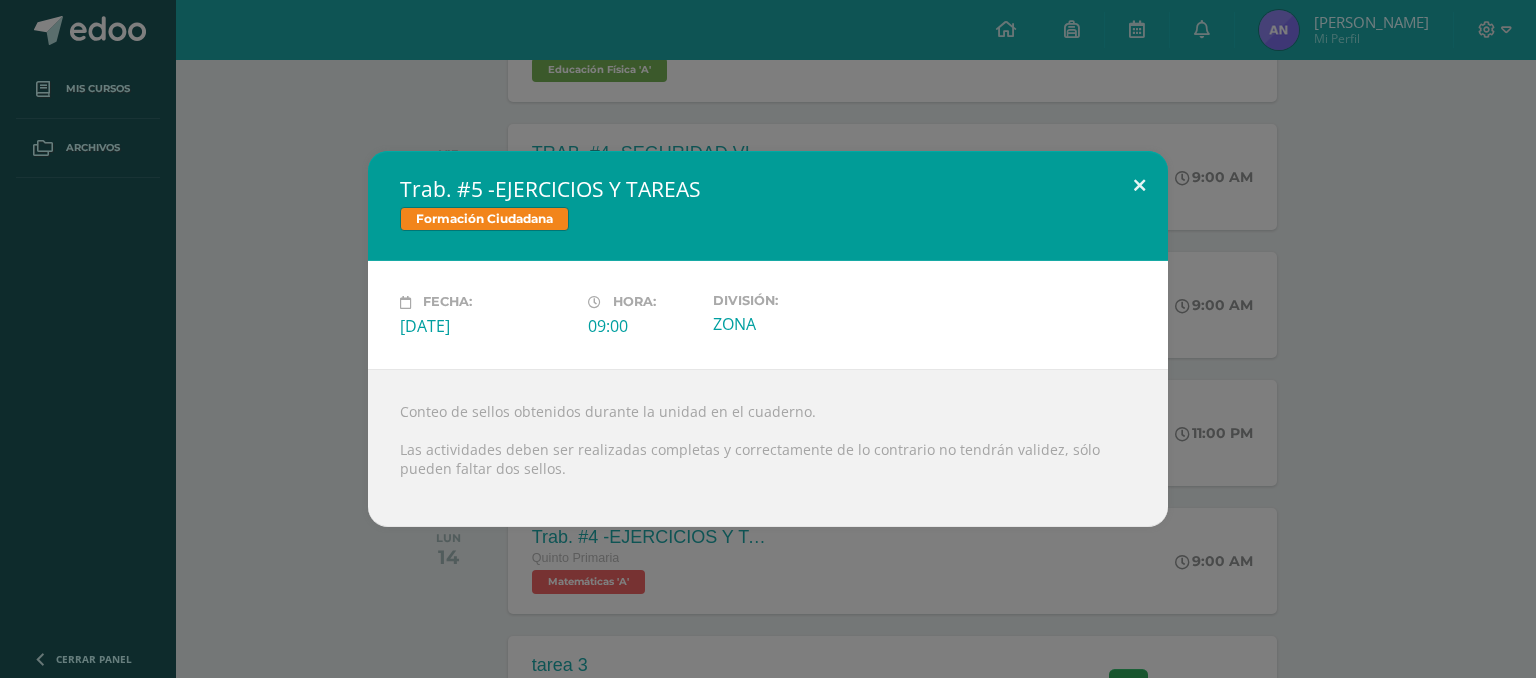 click at bounding box center [1139, 185] 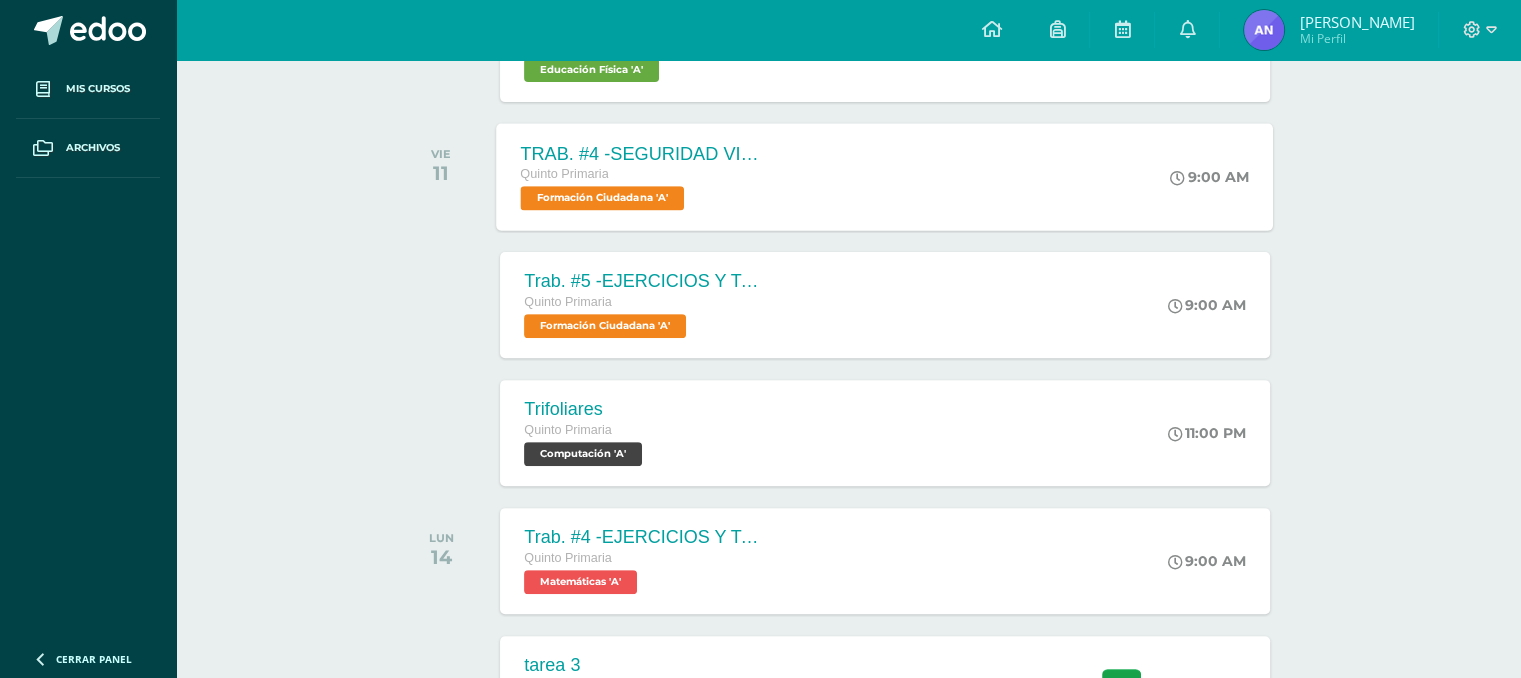 click on "TRAB. #4 -SEGURIDAD VIAL -TRILOGIA VIAL
Quinto Primaria
Formación Ciudadana 'A'
9:00 AM
TRAB. #4 -SEGURIDAD VIAL -TRILOGIA VIAL
Formación Ciudadana
Fecha:" at bounding box center (885, 176) 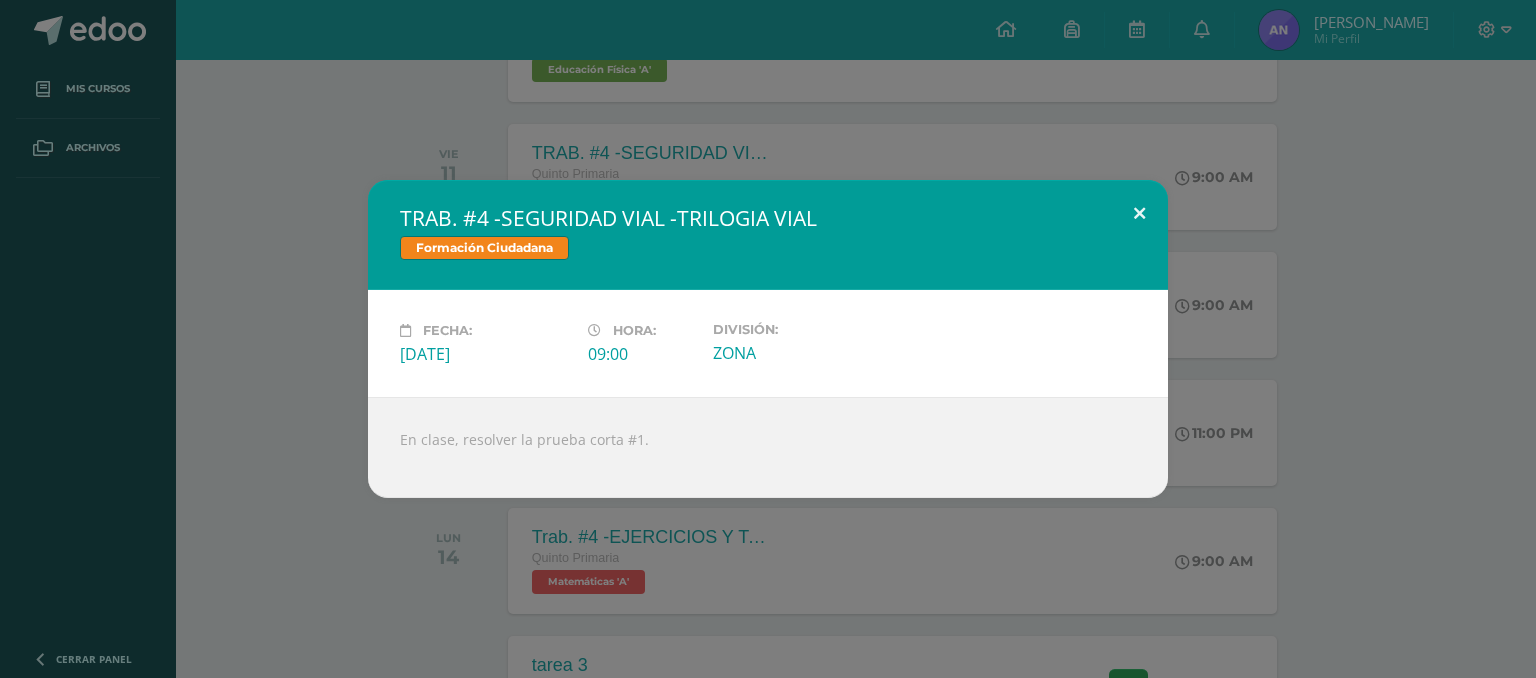 click at bounding box center [1139, 214] 